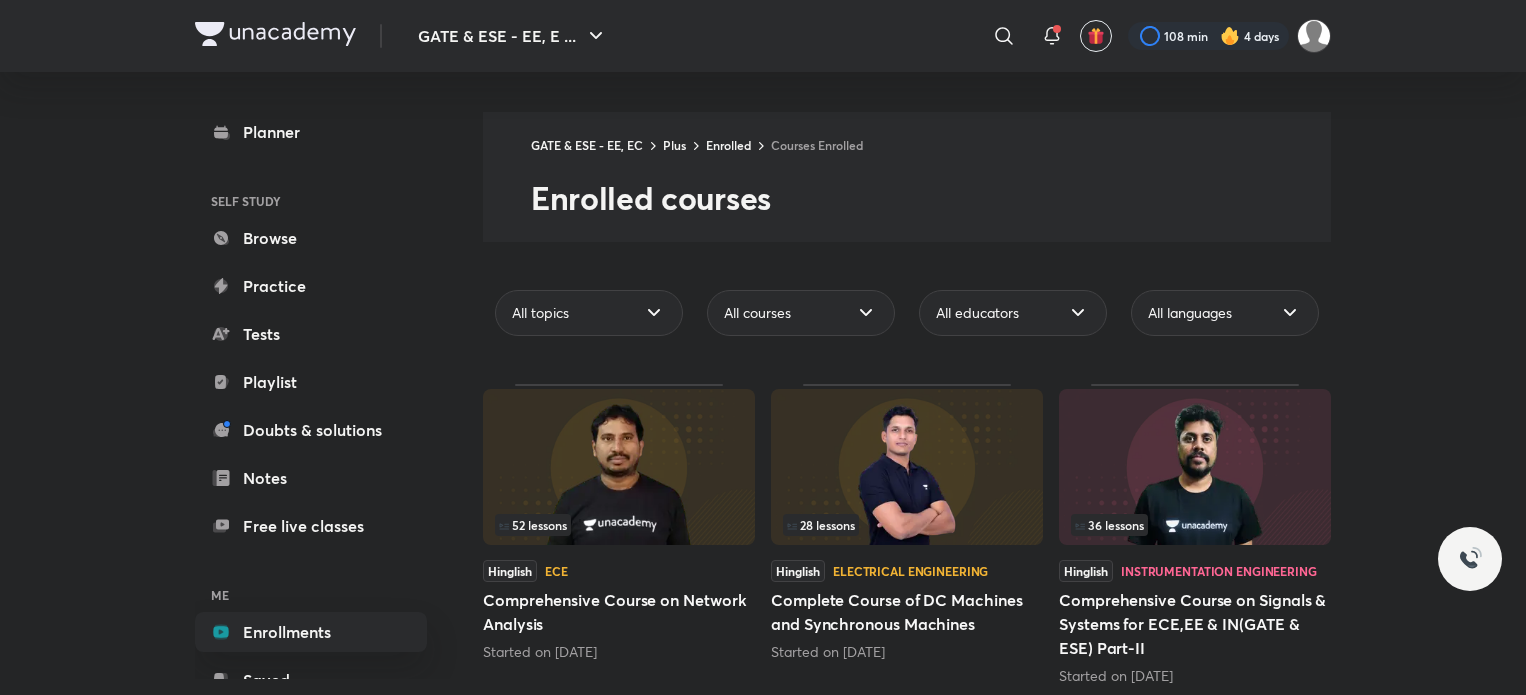 scroll, scrollTop: 956, scrollLeft: 0, axis: vertical 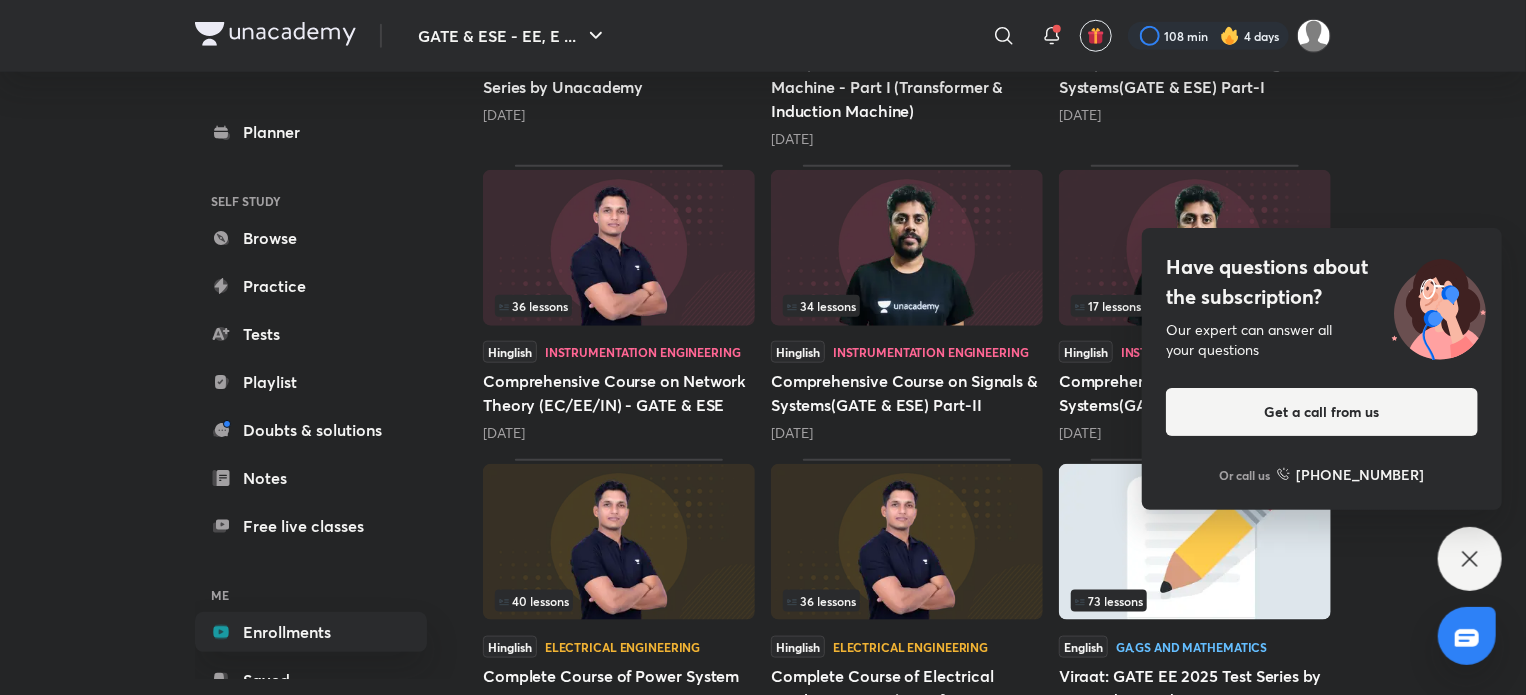 click 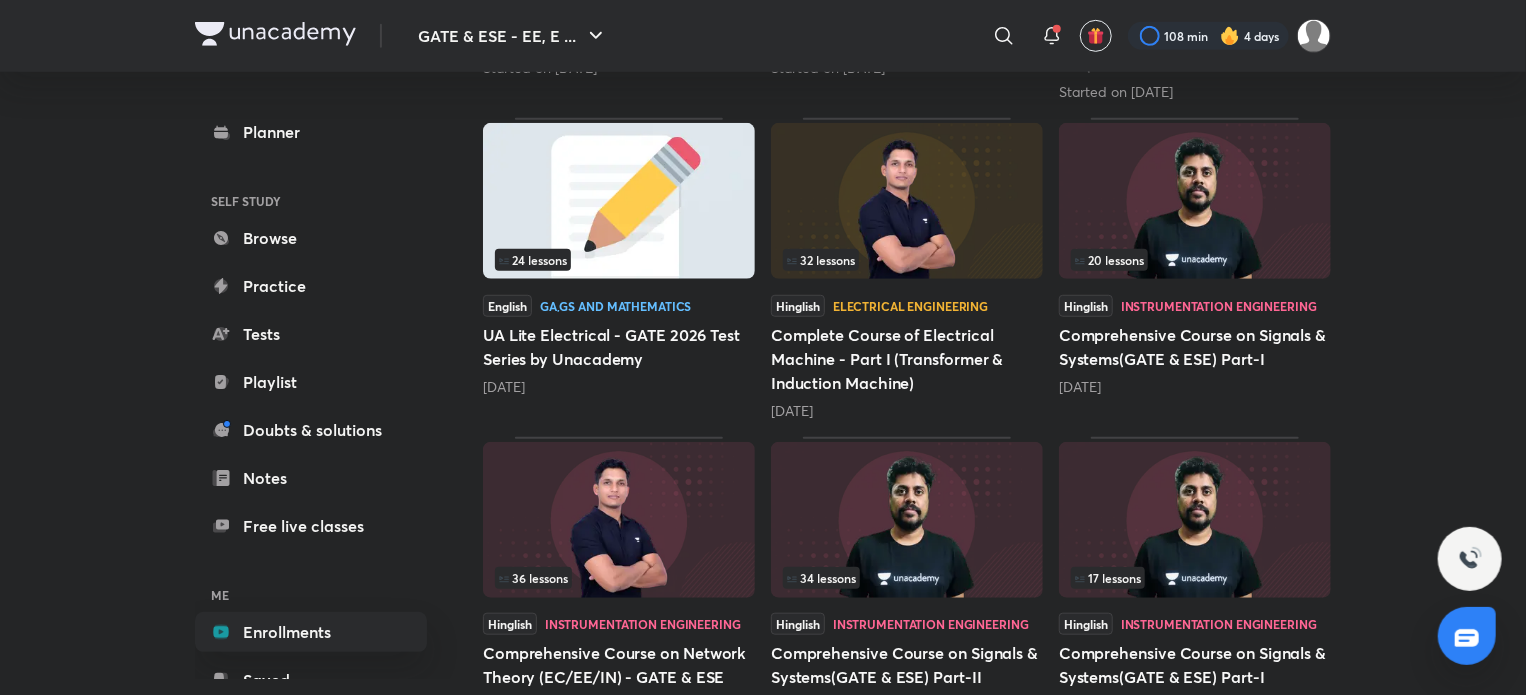 scroll, scrollTop: 556, scrollLeft: 0, axis: vertical 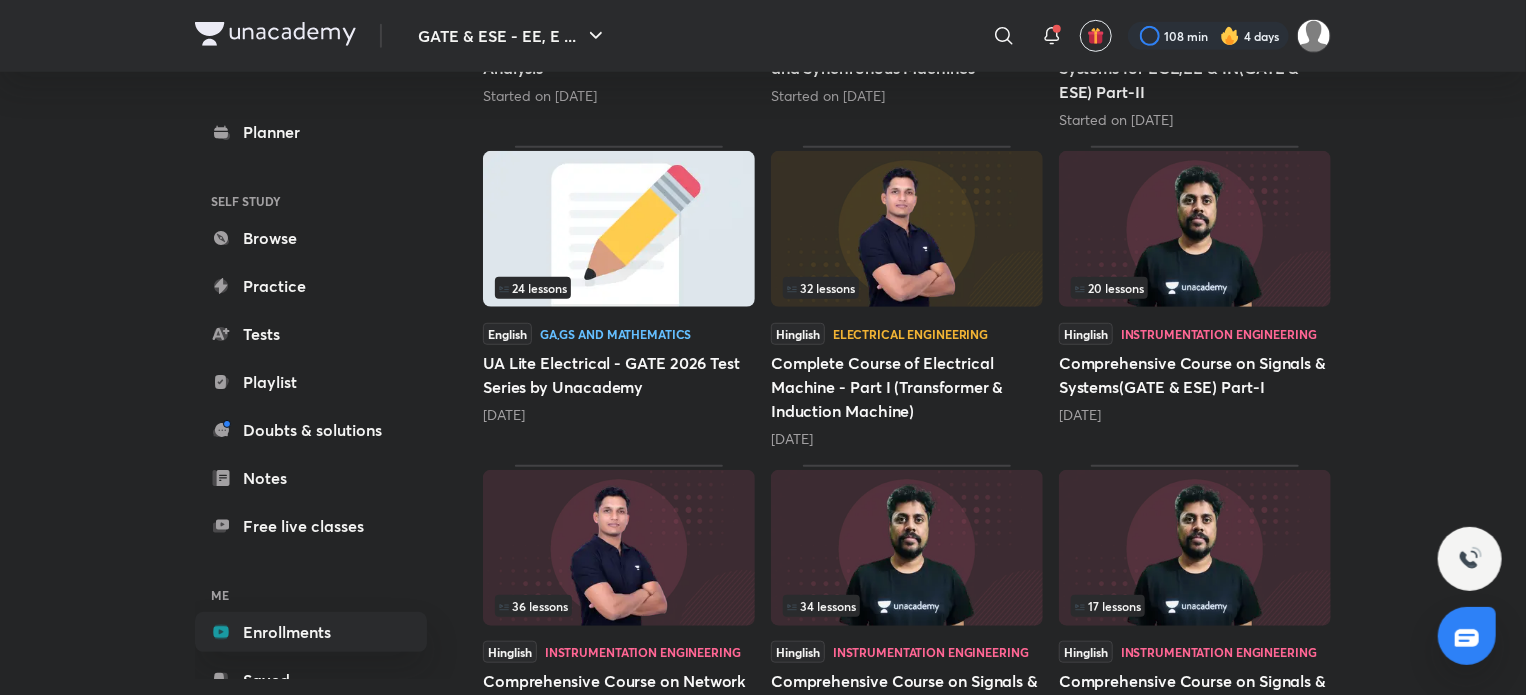 click on "32   lessons" at bounding box center (821, 288) 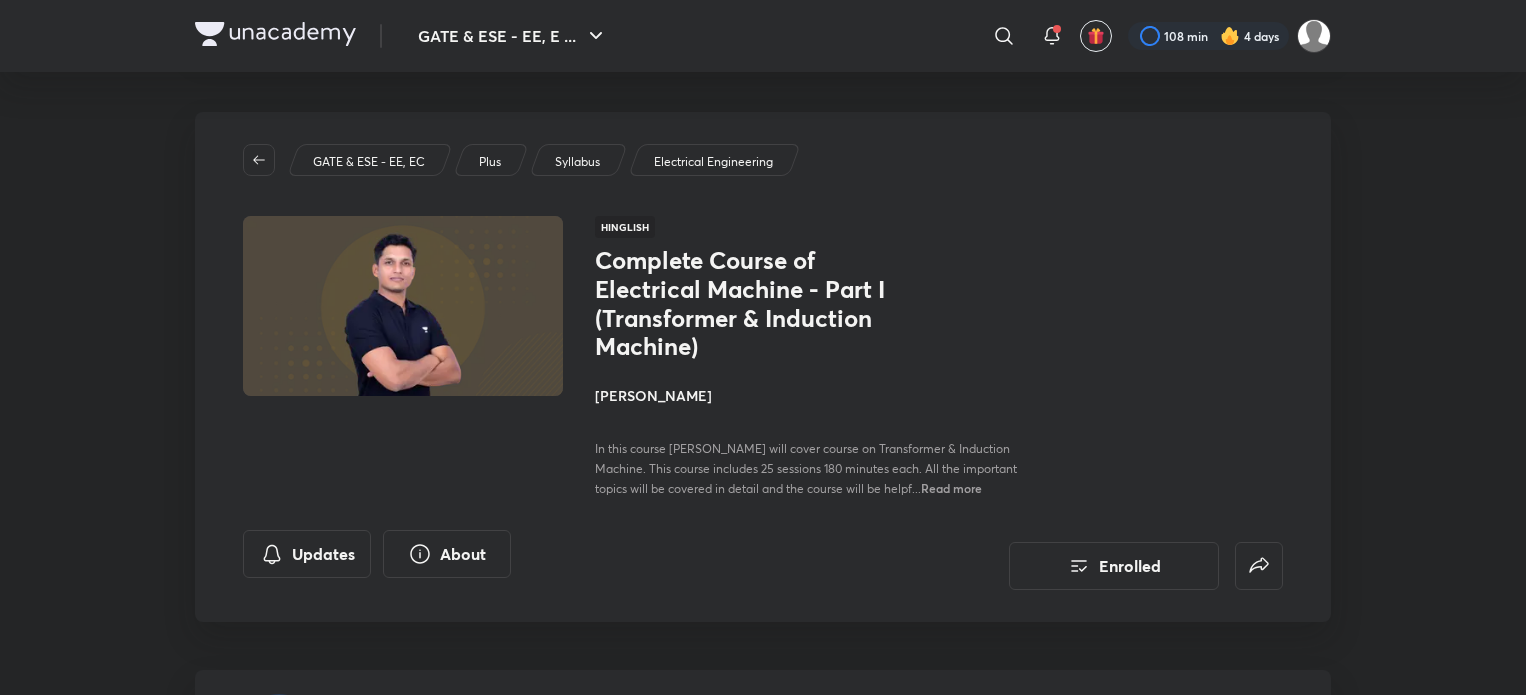 scroll, scrollTop: 0, scrollLeft: 0, axis: both 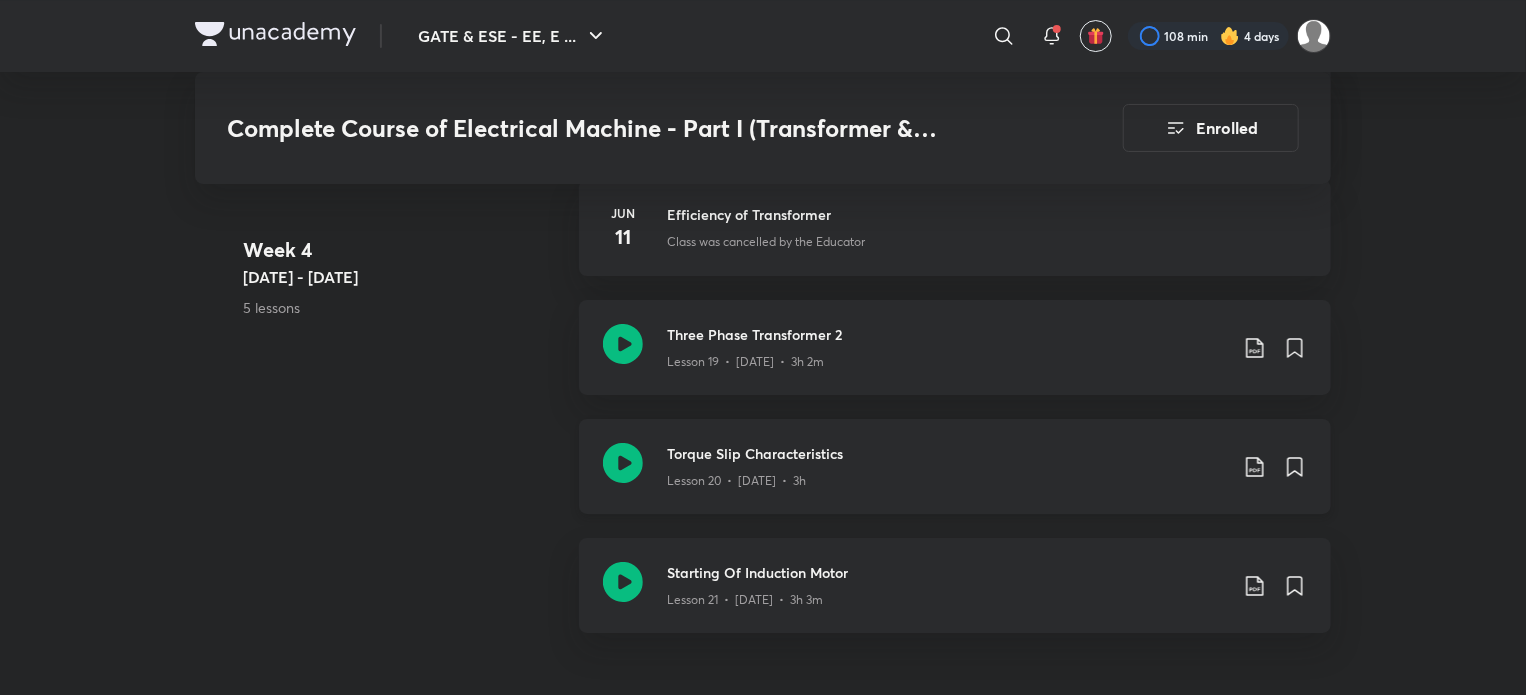 click on "Torque Slip Characteristics Lesson 20  •  Jun 13  •  3h" at bounding box center (955, 466) 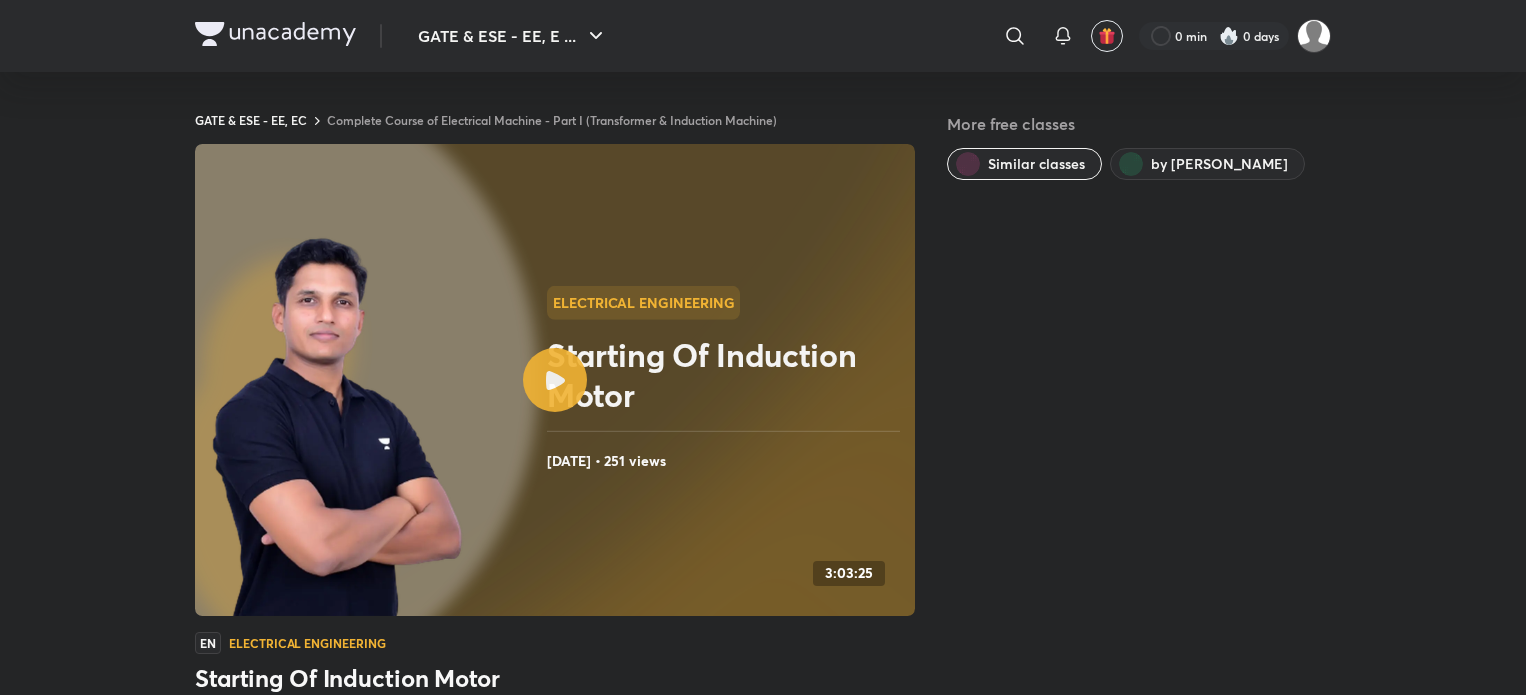 scroll, scrollTop: 400, scrollLeft: 0, axis: vertical 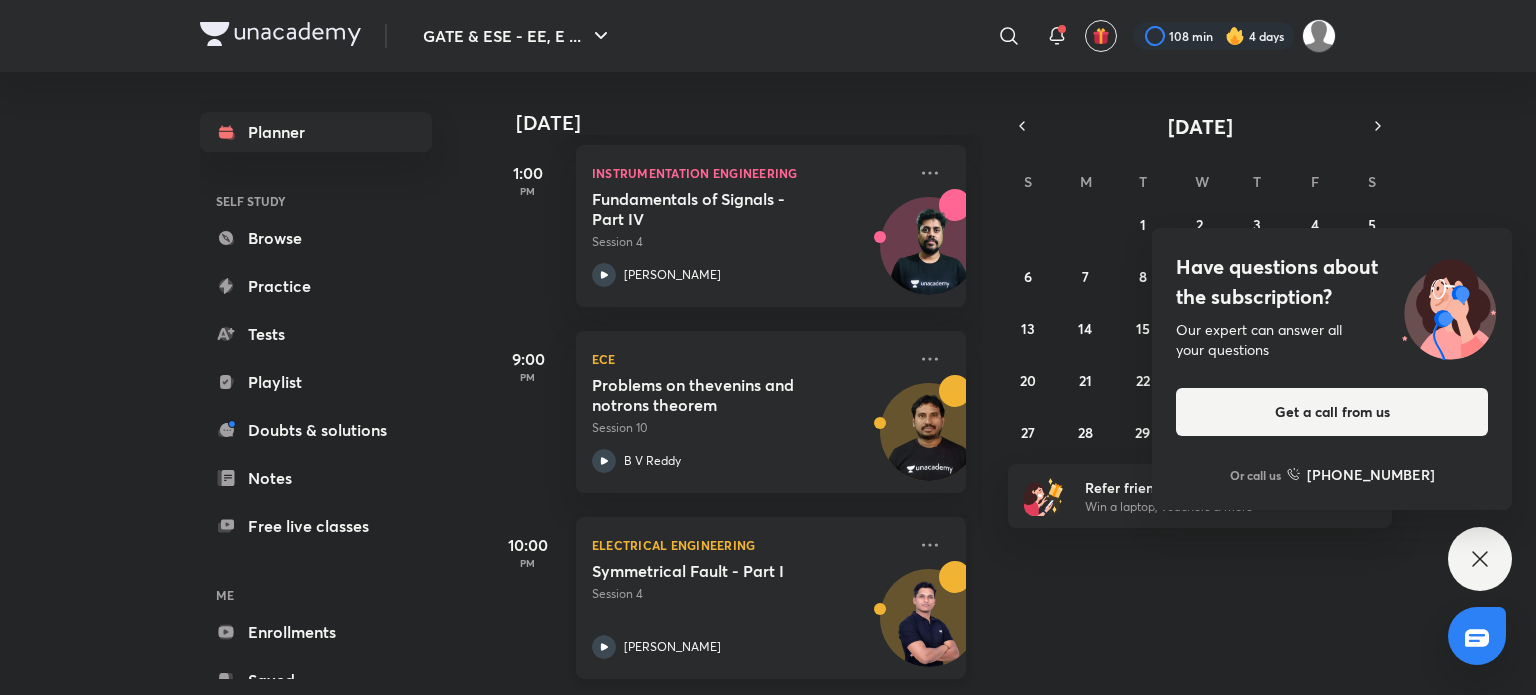 click at bounding box center (929, 628) 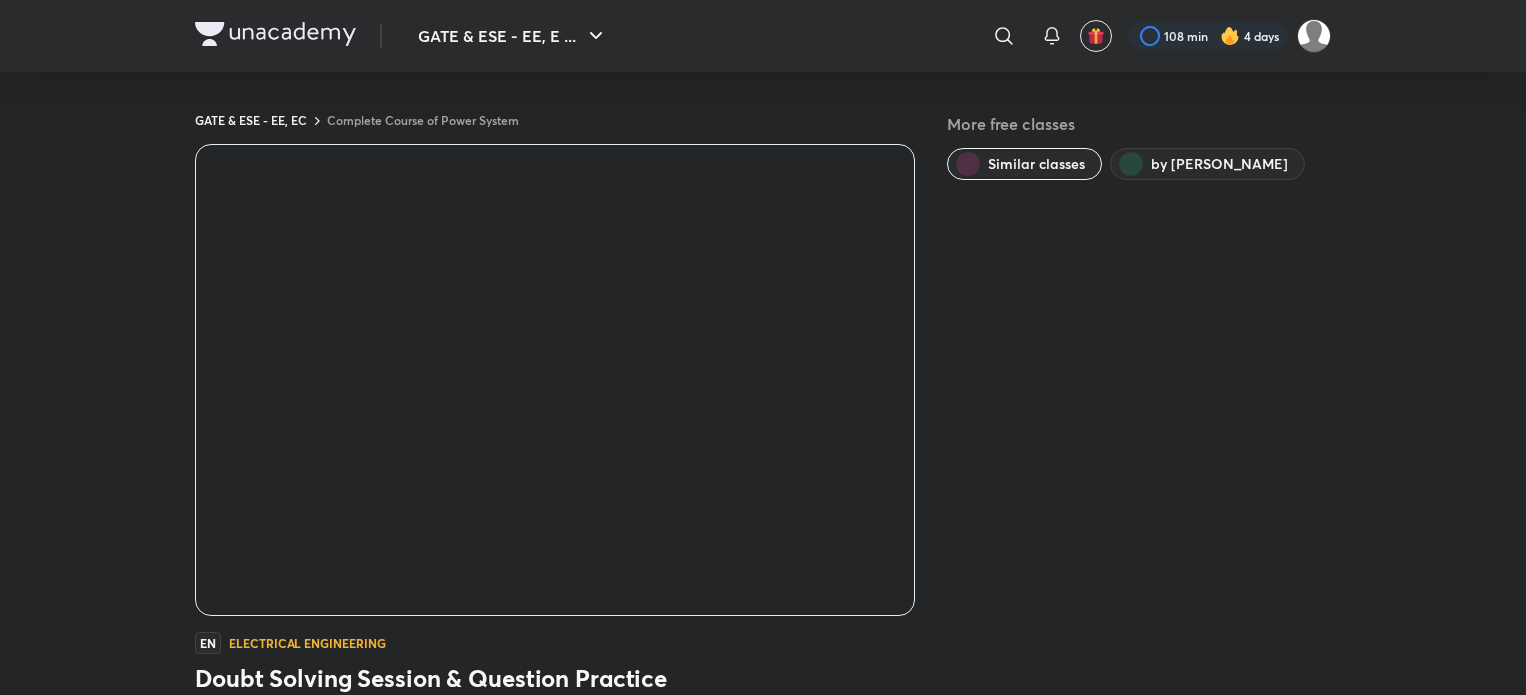 scroll, scrollTop: 0, scrollLeft: 0, axis: both 